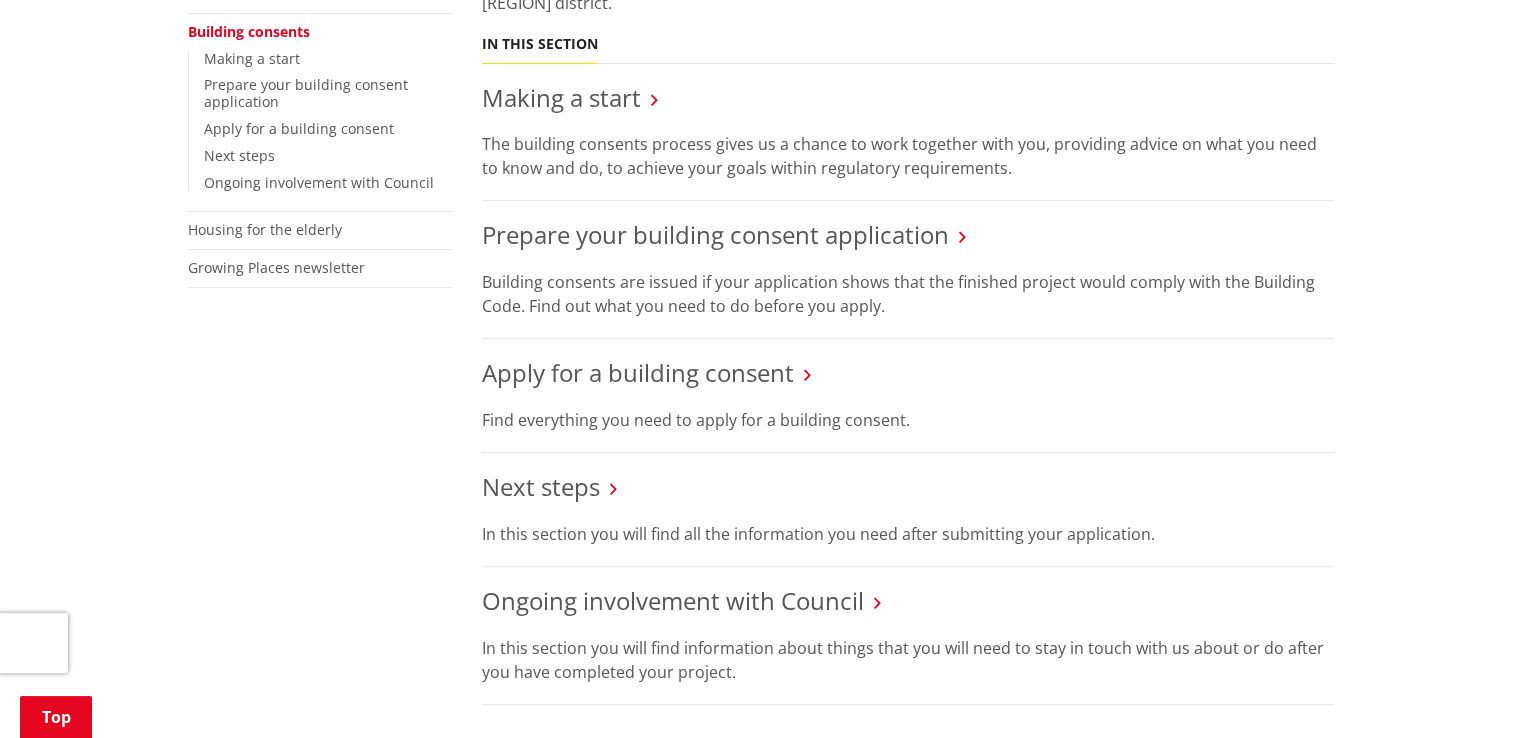 scroll, scrollTop: 500, scrollLeft: 0, axis: vertical 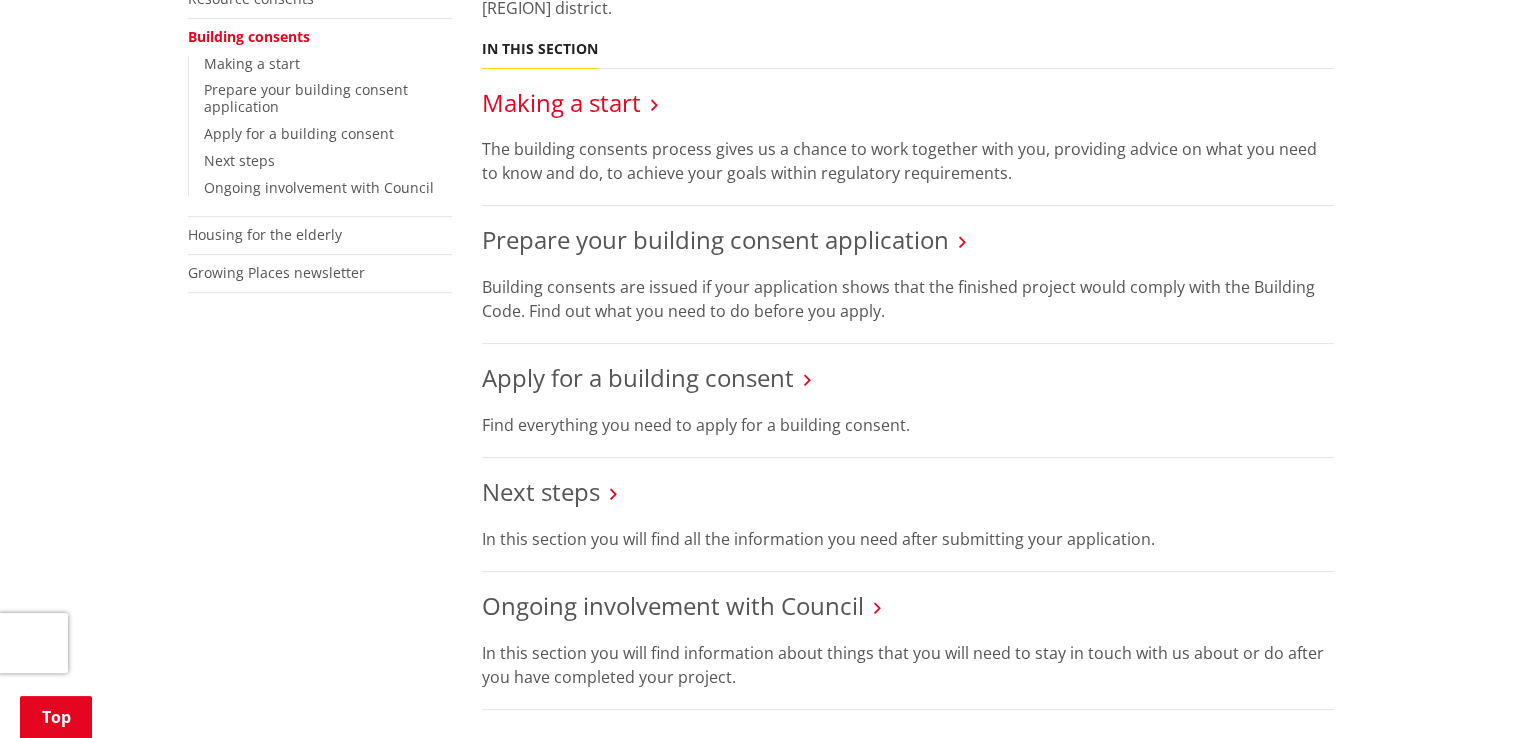 click on "Making a start" at bounding box center (561, 102) 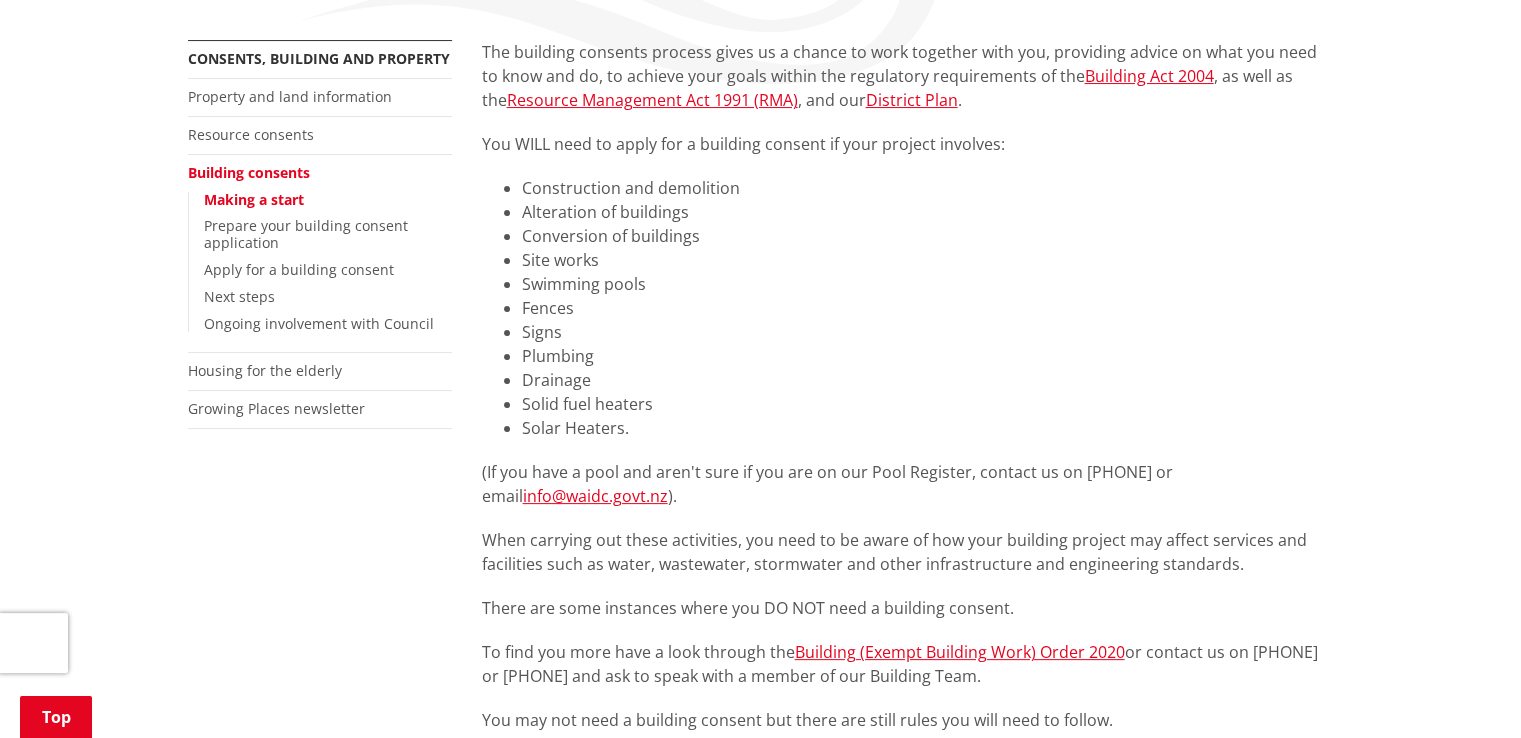 scroll, scrollTop: 400, scrollLeft: 0, axis: vertical 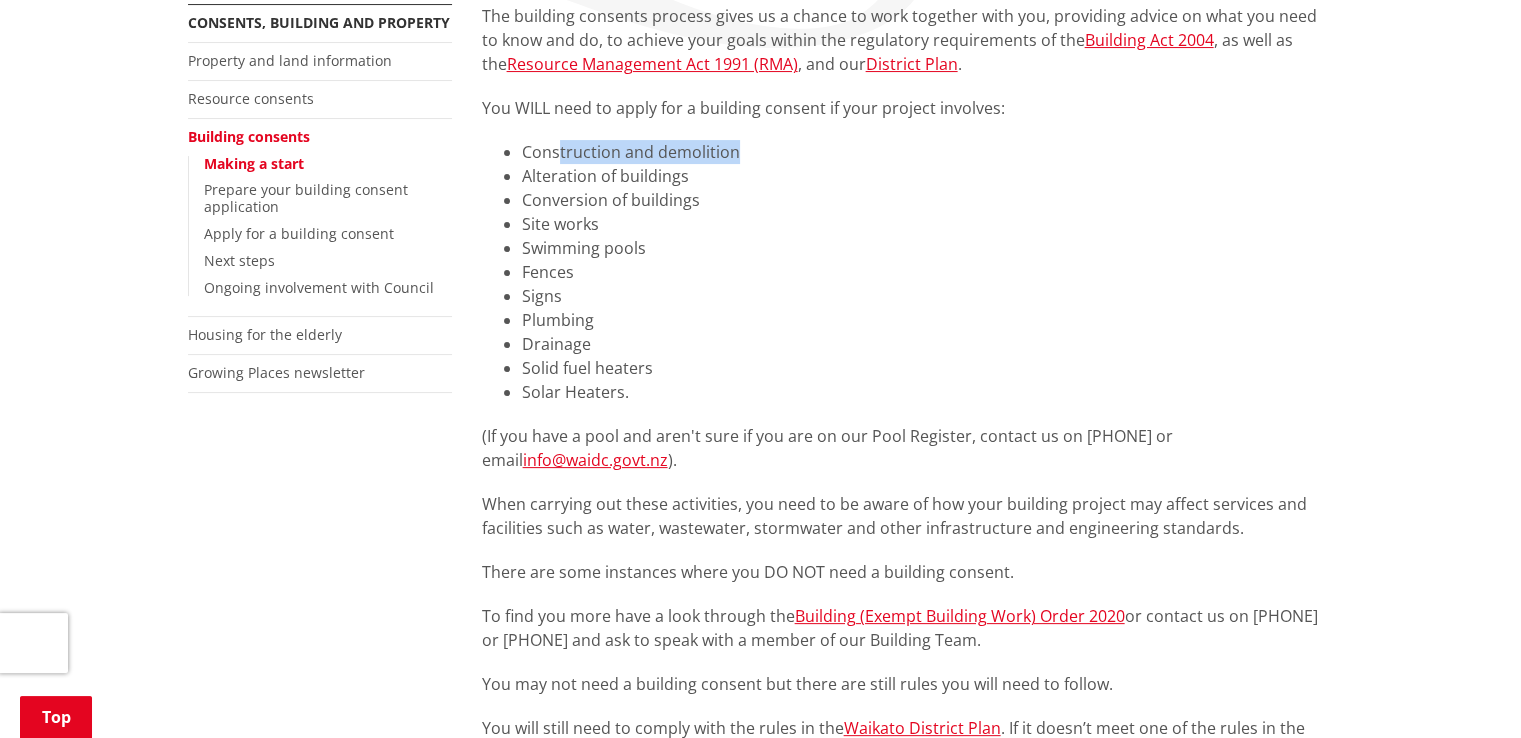 drag, startPoint x: 559, startPoint y: 155, endPoint x: 755, endPoint y: 154, distance: 196.00255 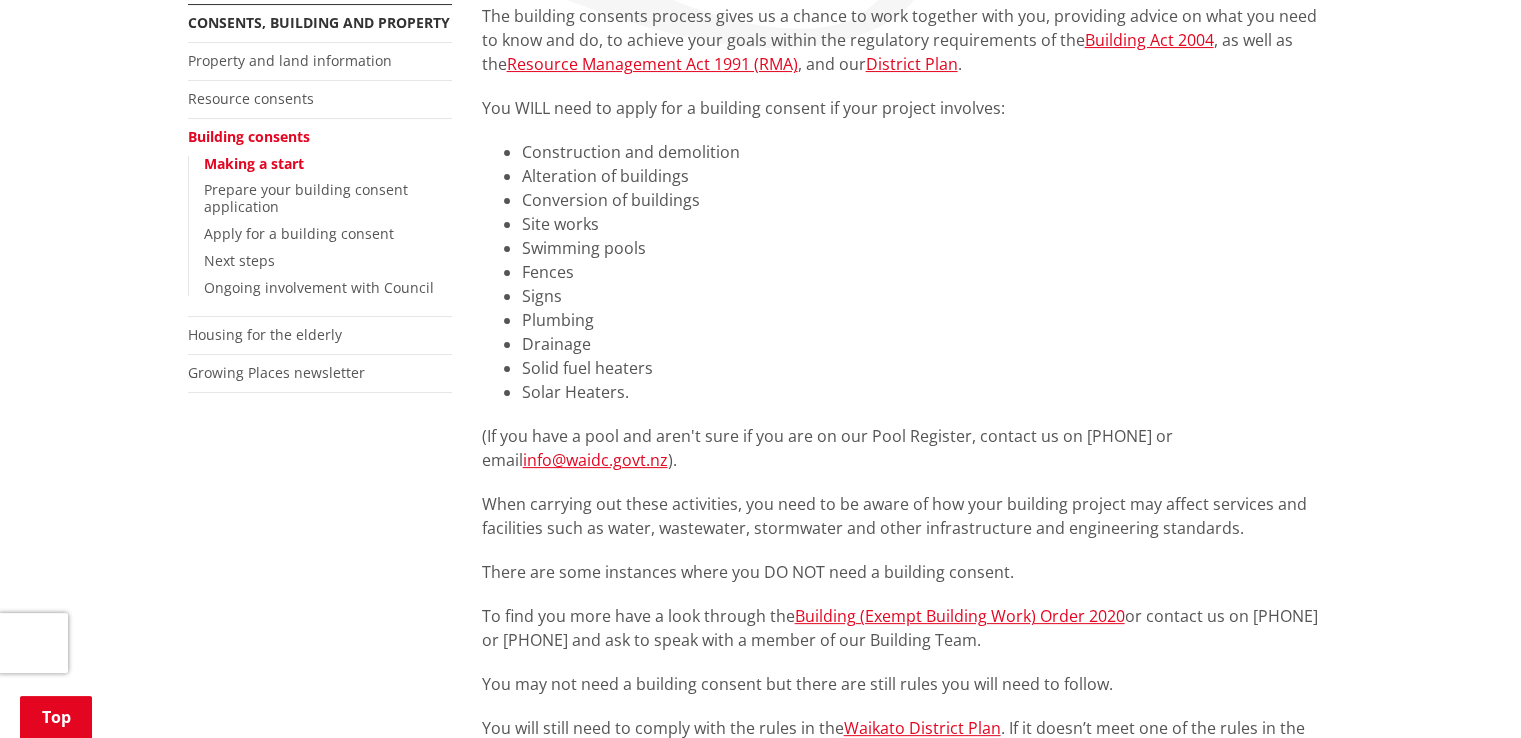 click on "Conversion of buildings" at bounding box center (928, 200) 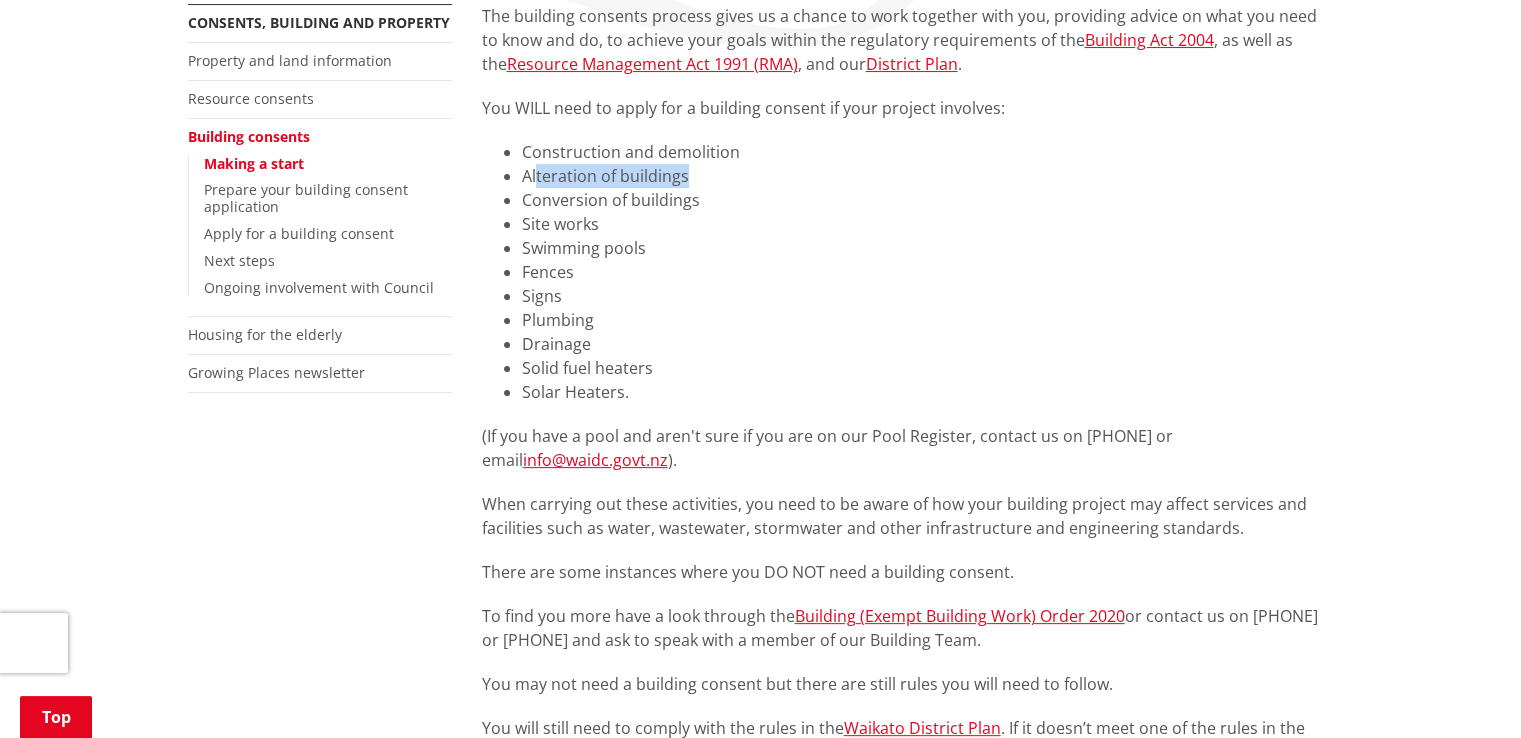 drag, startPoint x: 536, startPoint y: 178, endPoint x: 726, endPoint y: 177, distance: 190.00262 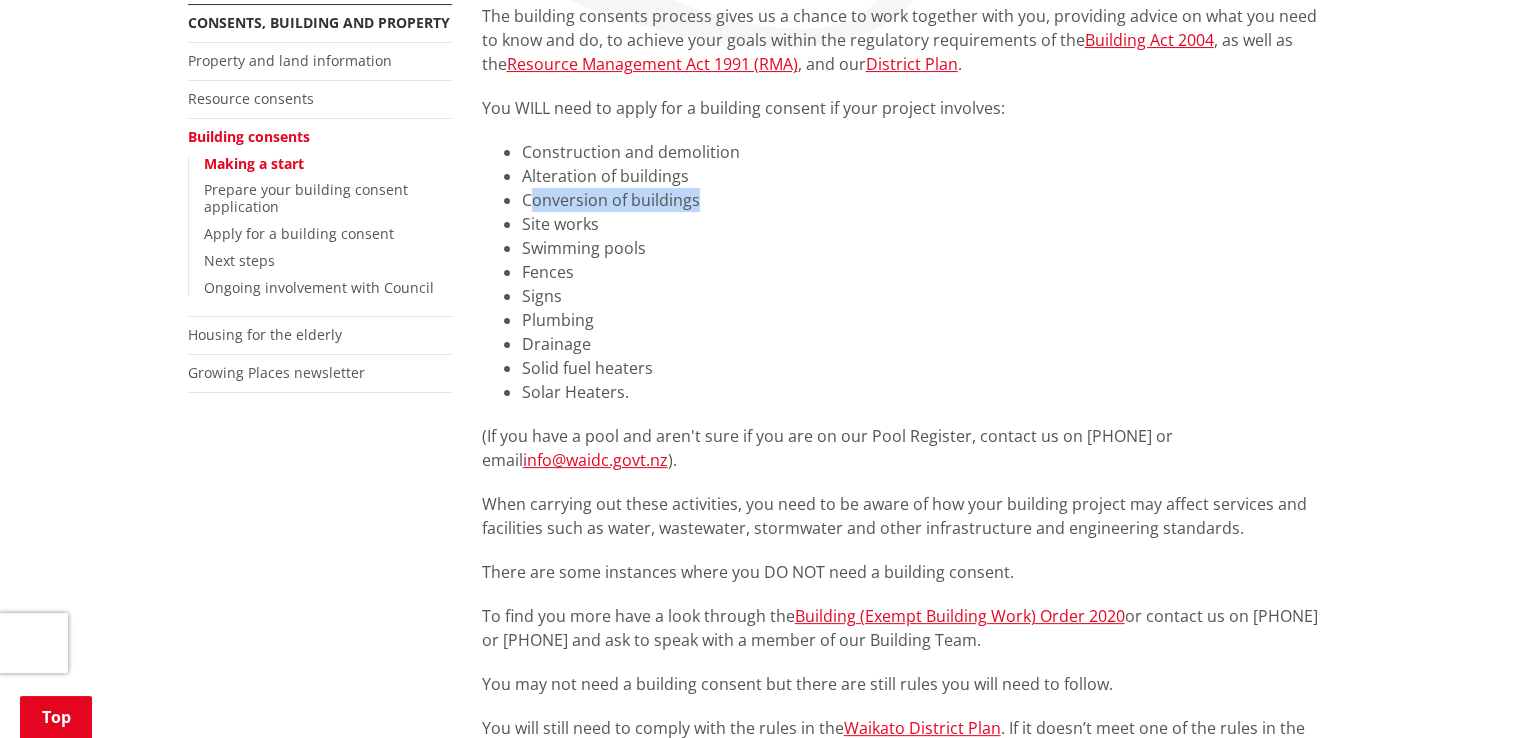 drag, startPoint x: 528, startPoint y: 204, endPoint x: 727, endPoint y: 202, distance: 199.01006 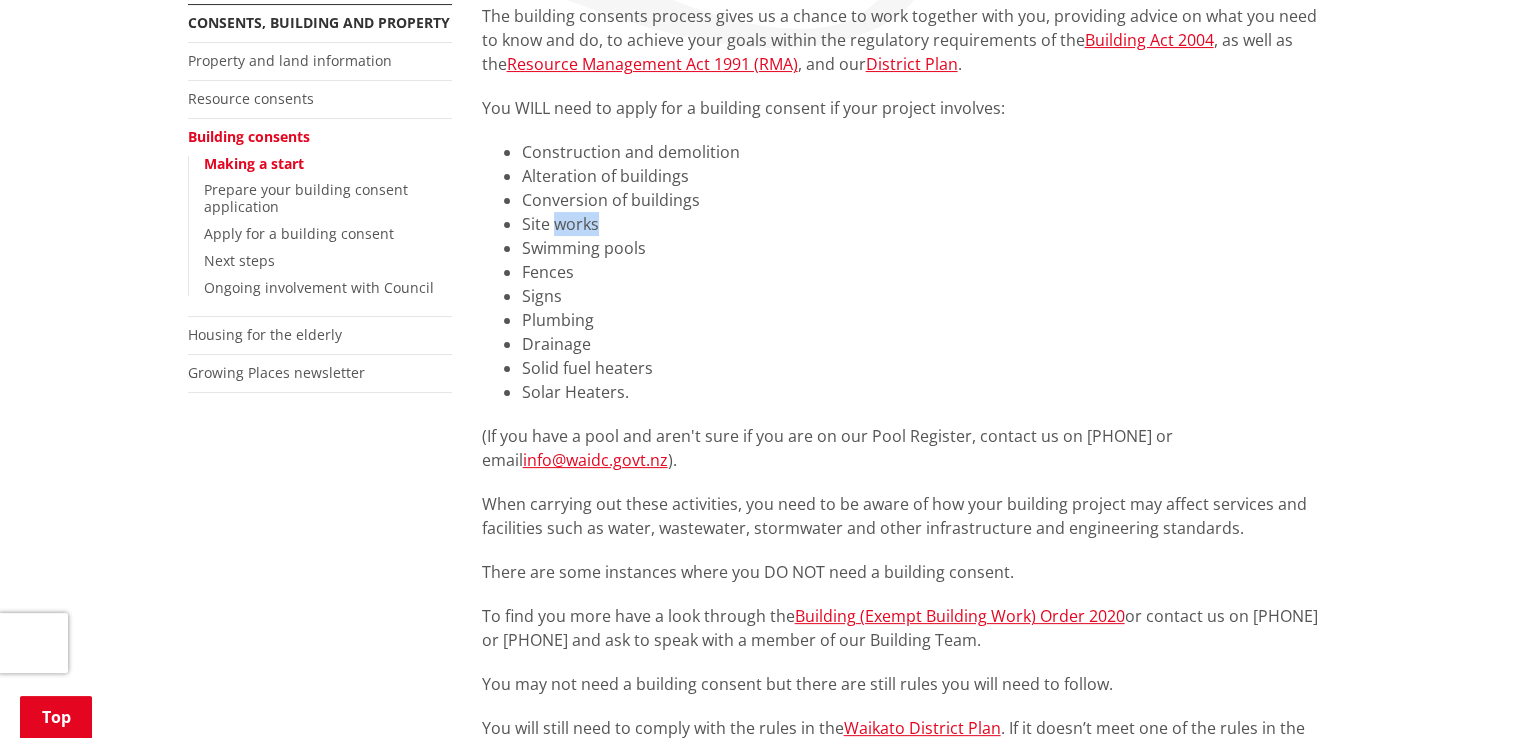 drag, startPoint x: 555, startPoint y: 221, endPoint x: 612, endPoint y: 224, distance: 57.07889 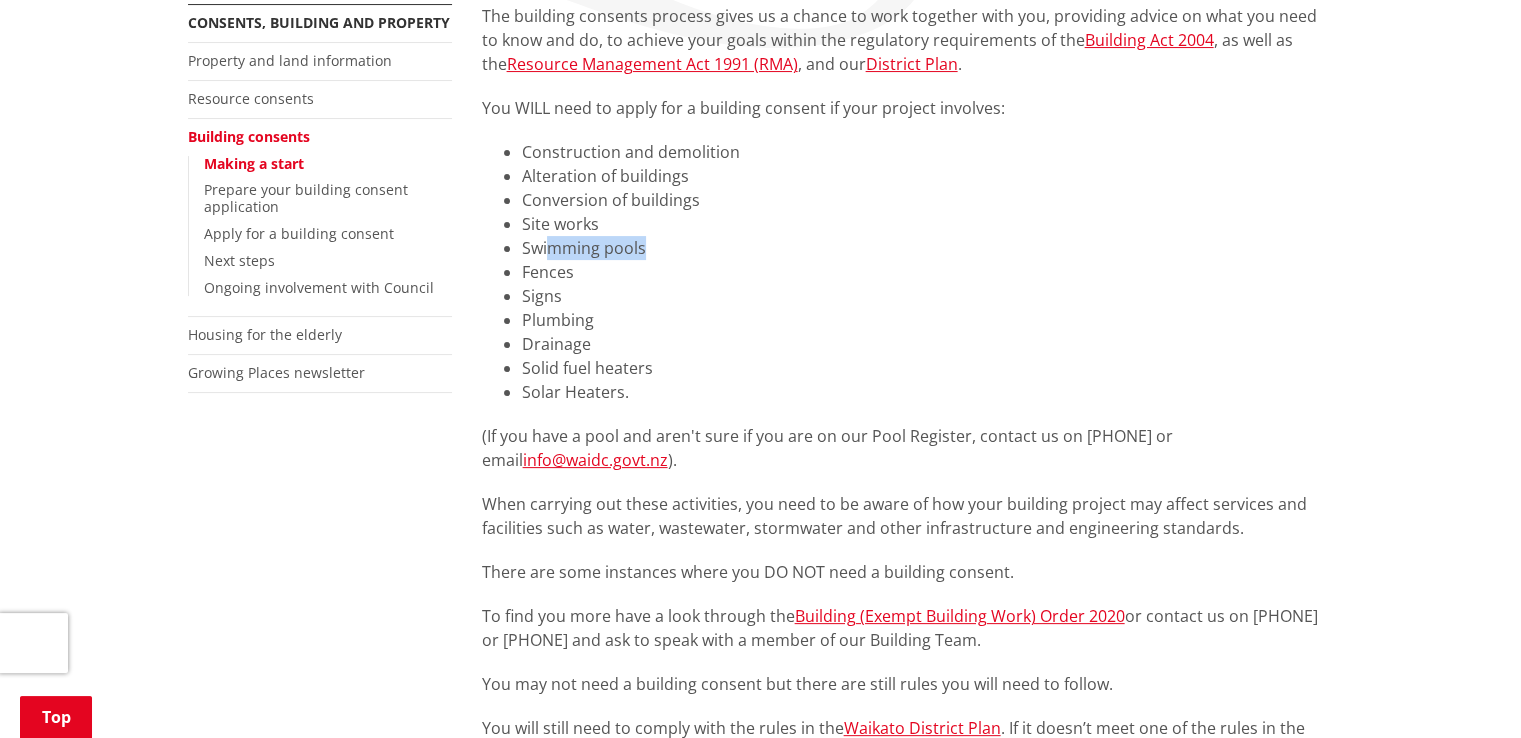 drag, startPoint x: 545, startPoint y: 250, endPoint x: 678, endPoint y: 249, distance: 133.00375 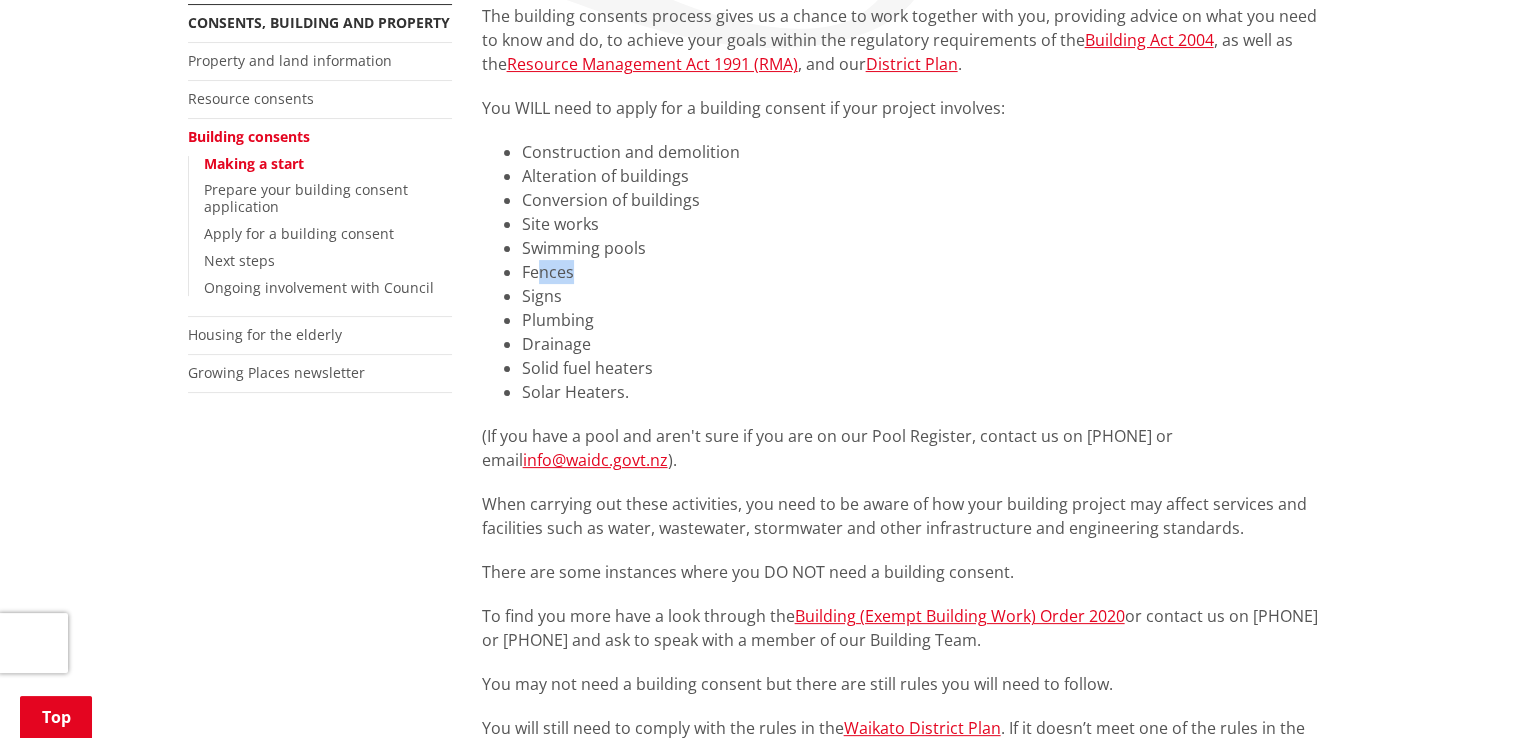 drag, startPoint x: 536, startPoint y: 273, endPoint x: 612, endPoint y: 271, distance: 76.02631 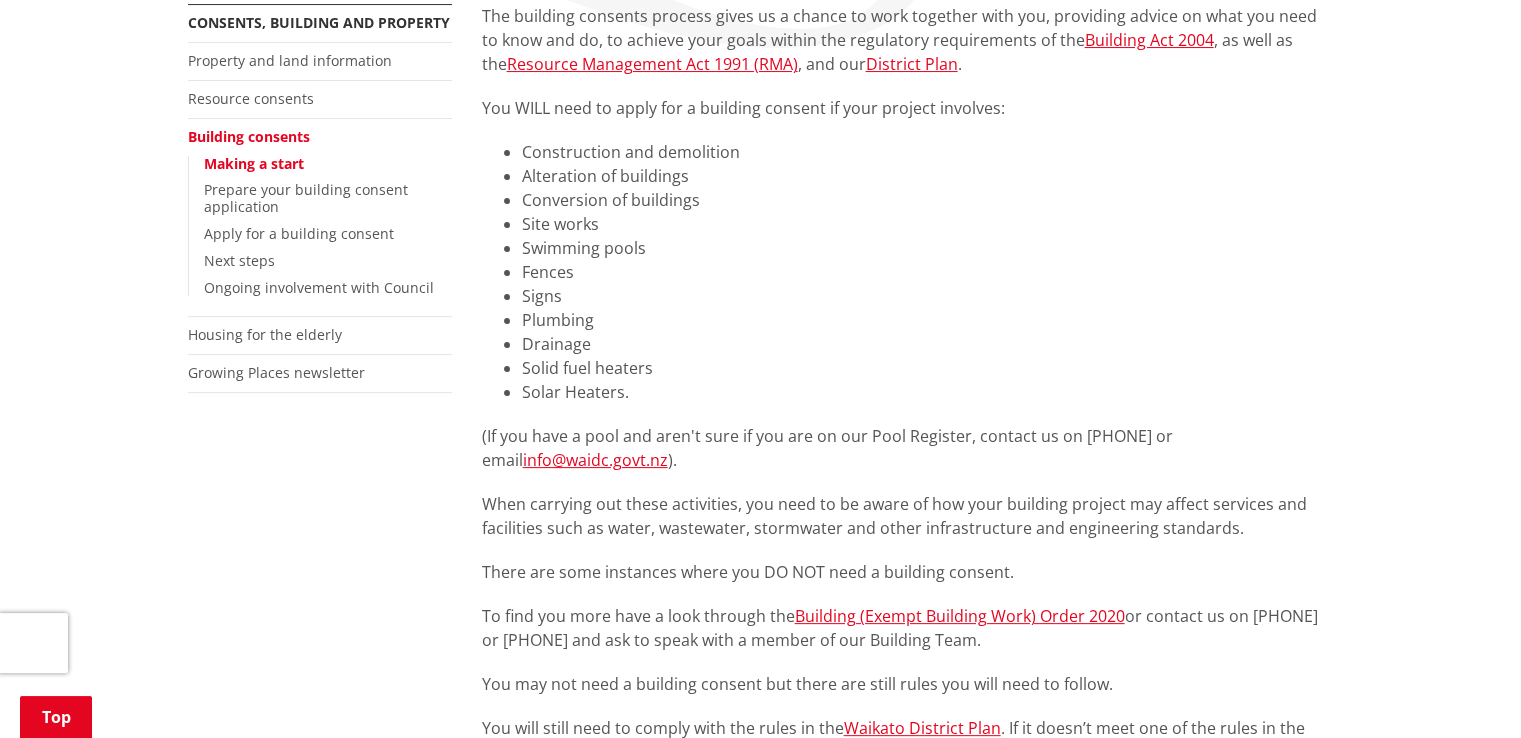 click on "Signs" at bounding box center (928, 296) 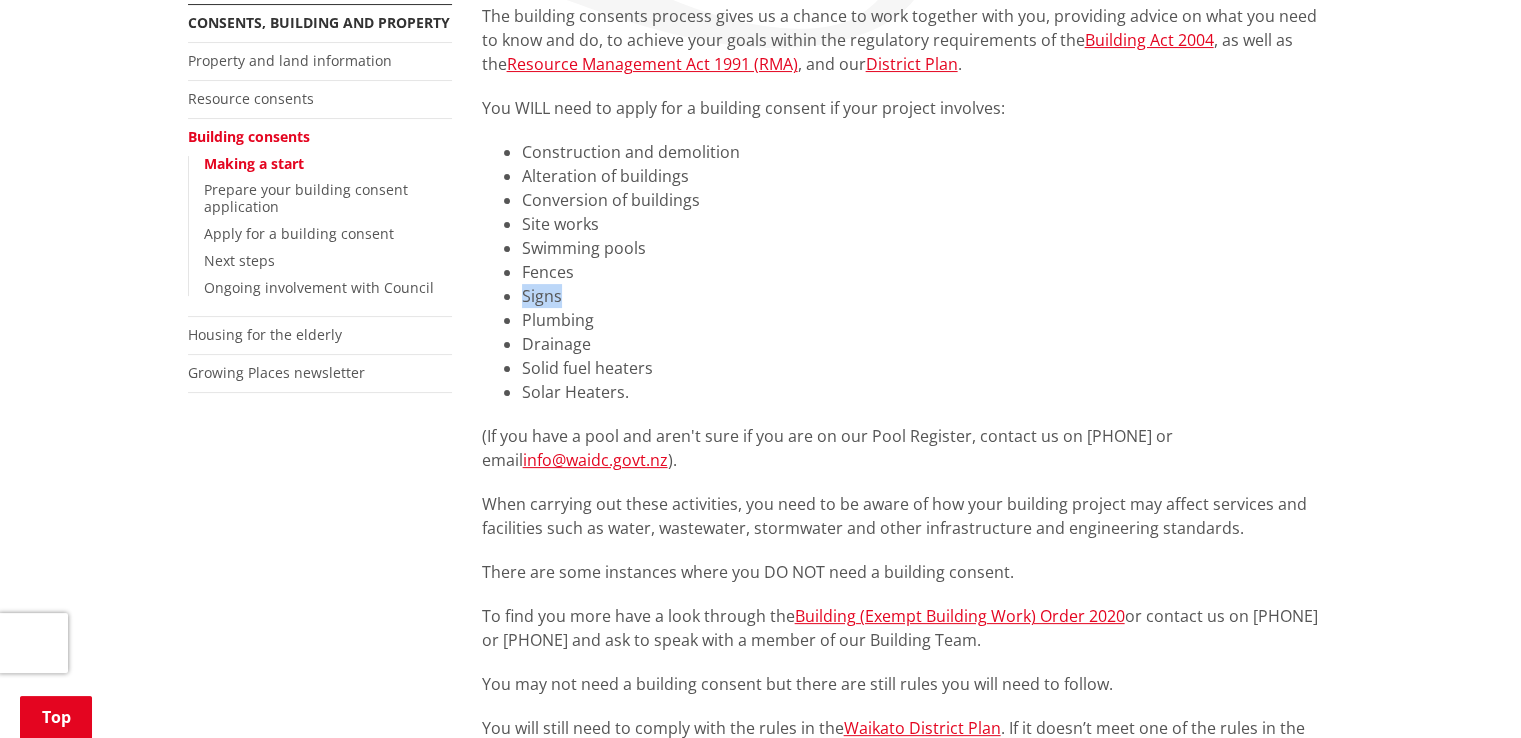 drag, startPoint x: 575, startPoint y: 297, endPoint x: 496, endPoint y: 301, distance: 79.101204 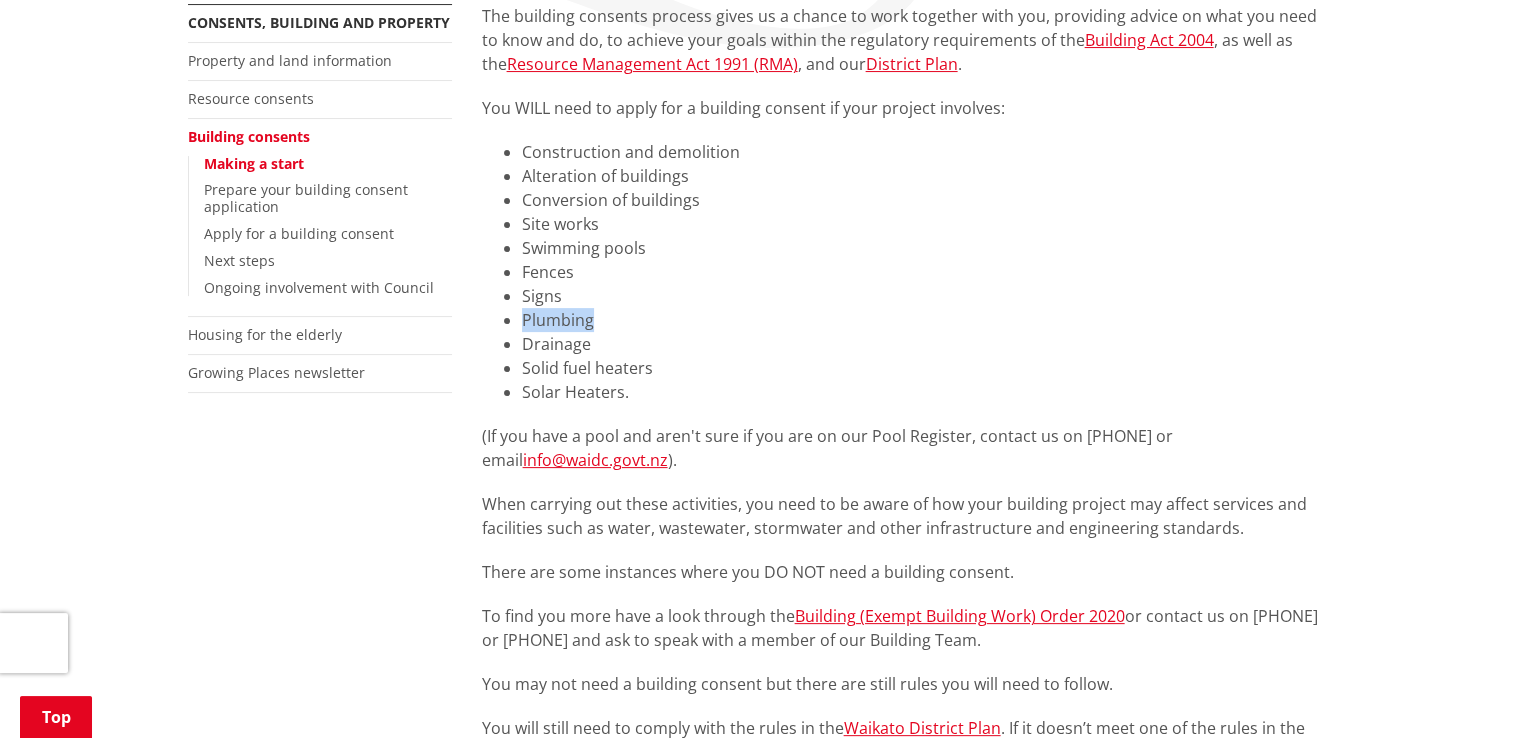 drag, startPoint x: 520, startPoint y: 325, endPoint x: 642, endPoint y: 328, distance: 122.03688 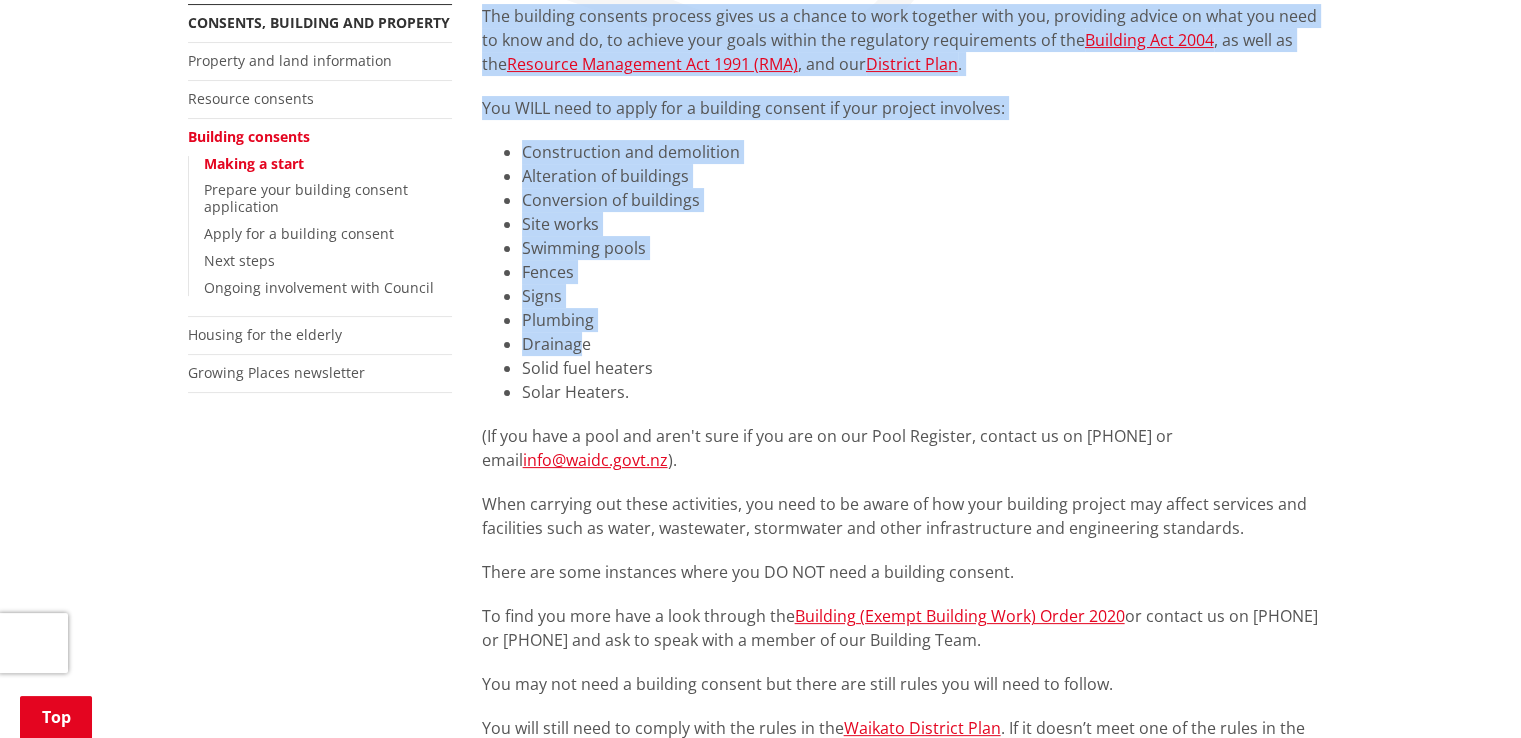 drag, startPoint x: 583, startPoint y: 353, endPoint x: 462, endPoint y: 355, distance: 121.016525 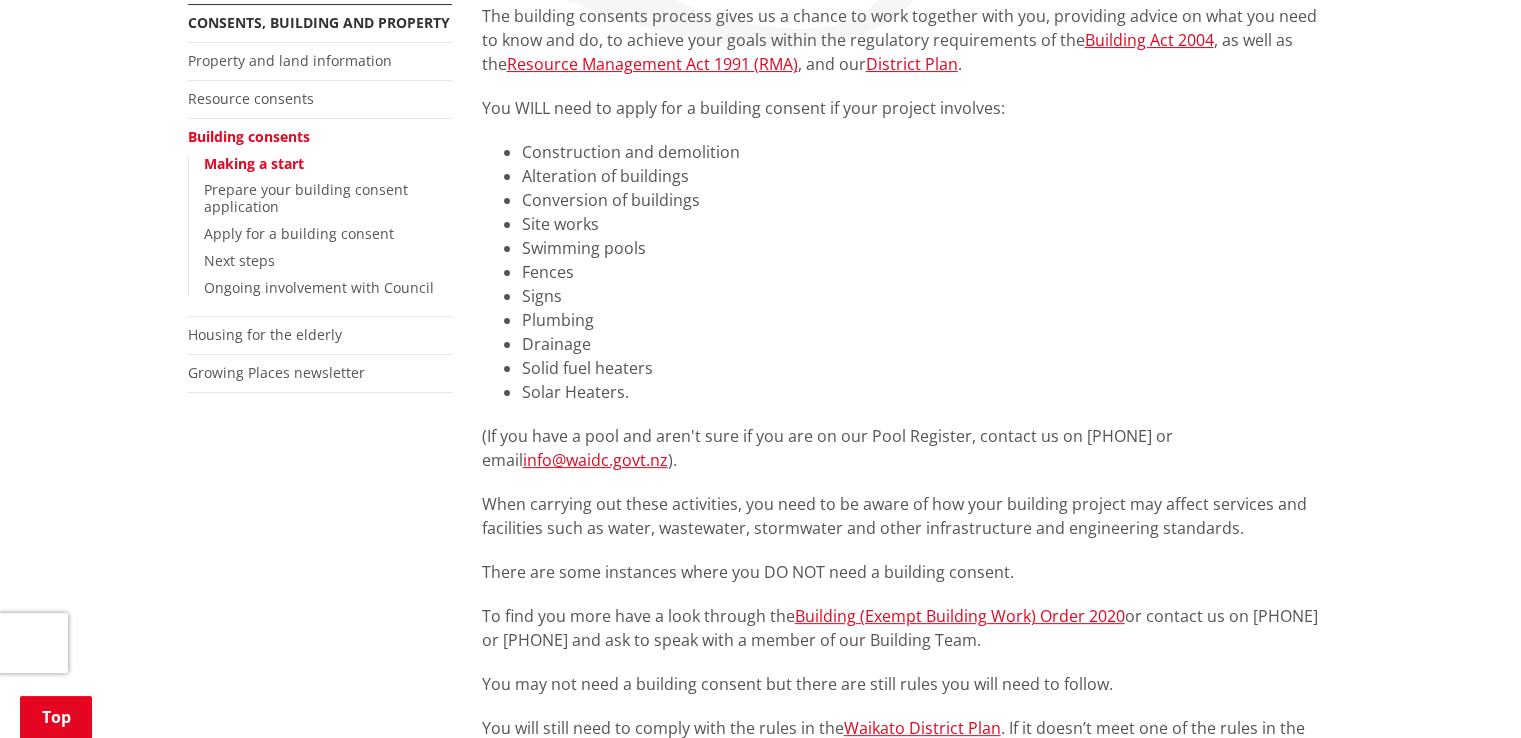 click on "Solid fuel heaters" at bounding box center [928, 368] 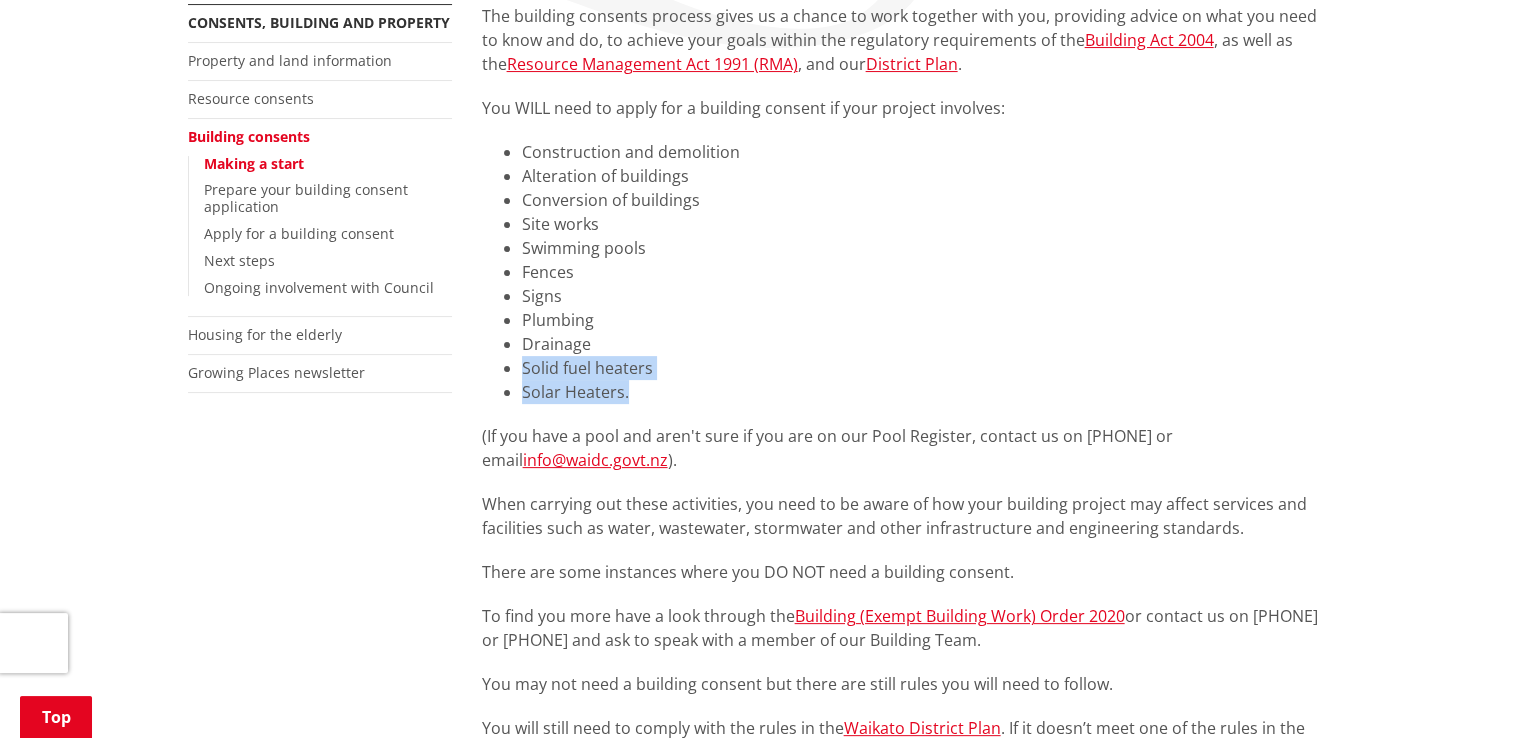 drag, startPoint x: 513, startPoint y: 366, endPoint x: 688, endPoint y: 386, distance: 176.13914 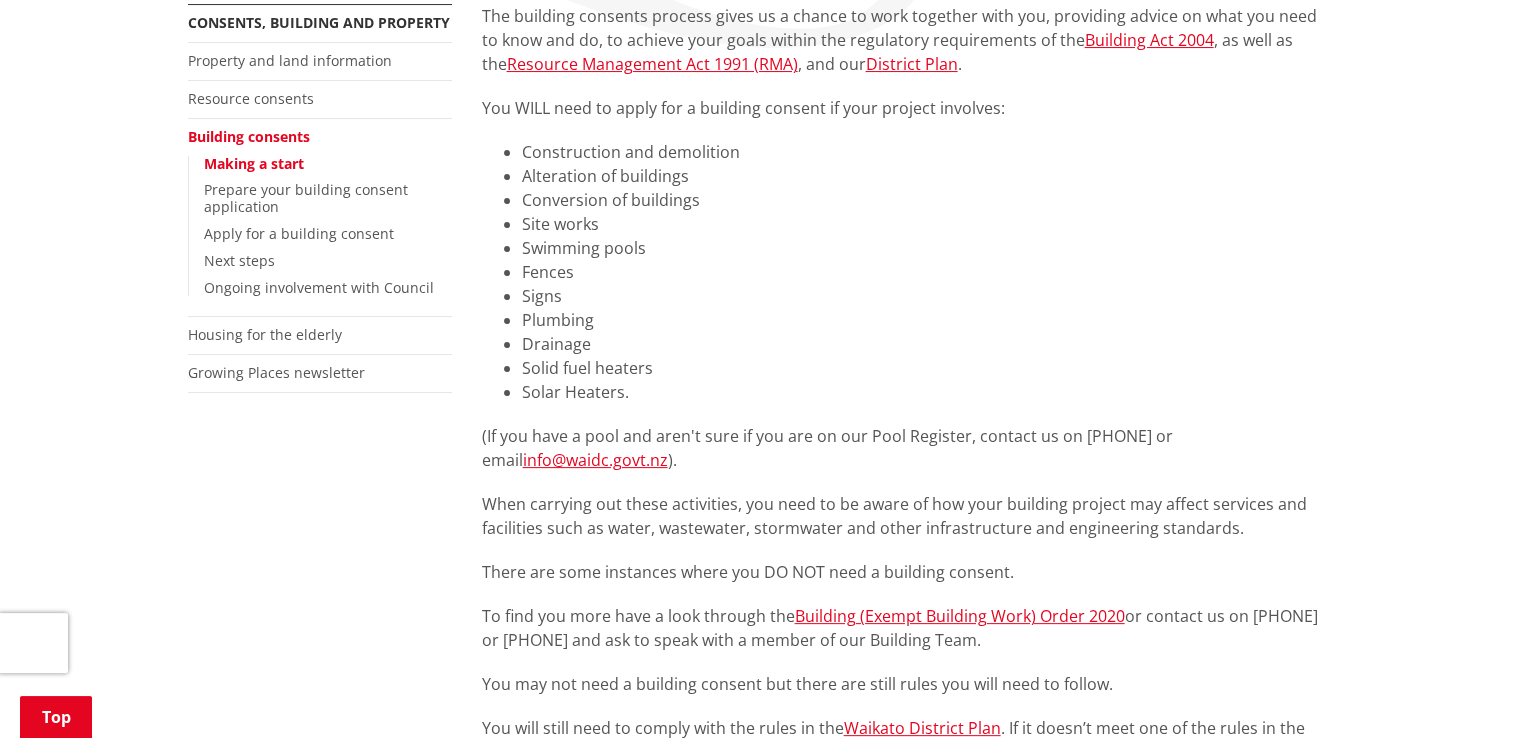 click on "Plumbing" at bounding box center [928, 320] 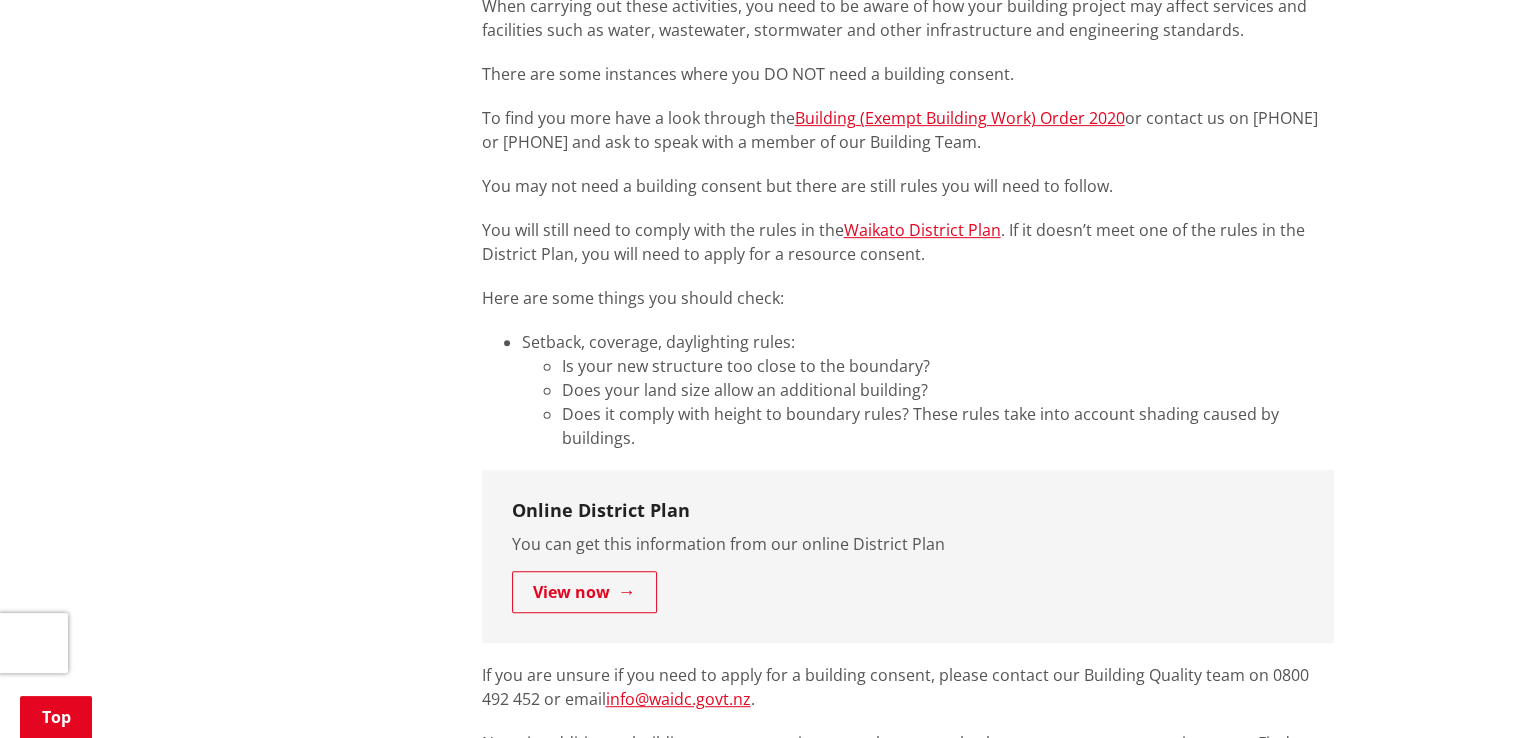 scroll, scrollTop: 900, scrollLeft: 0, axis: vertical 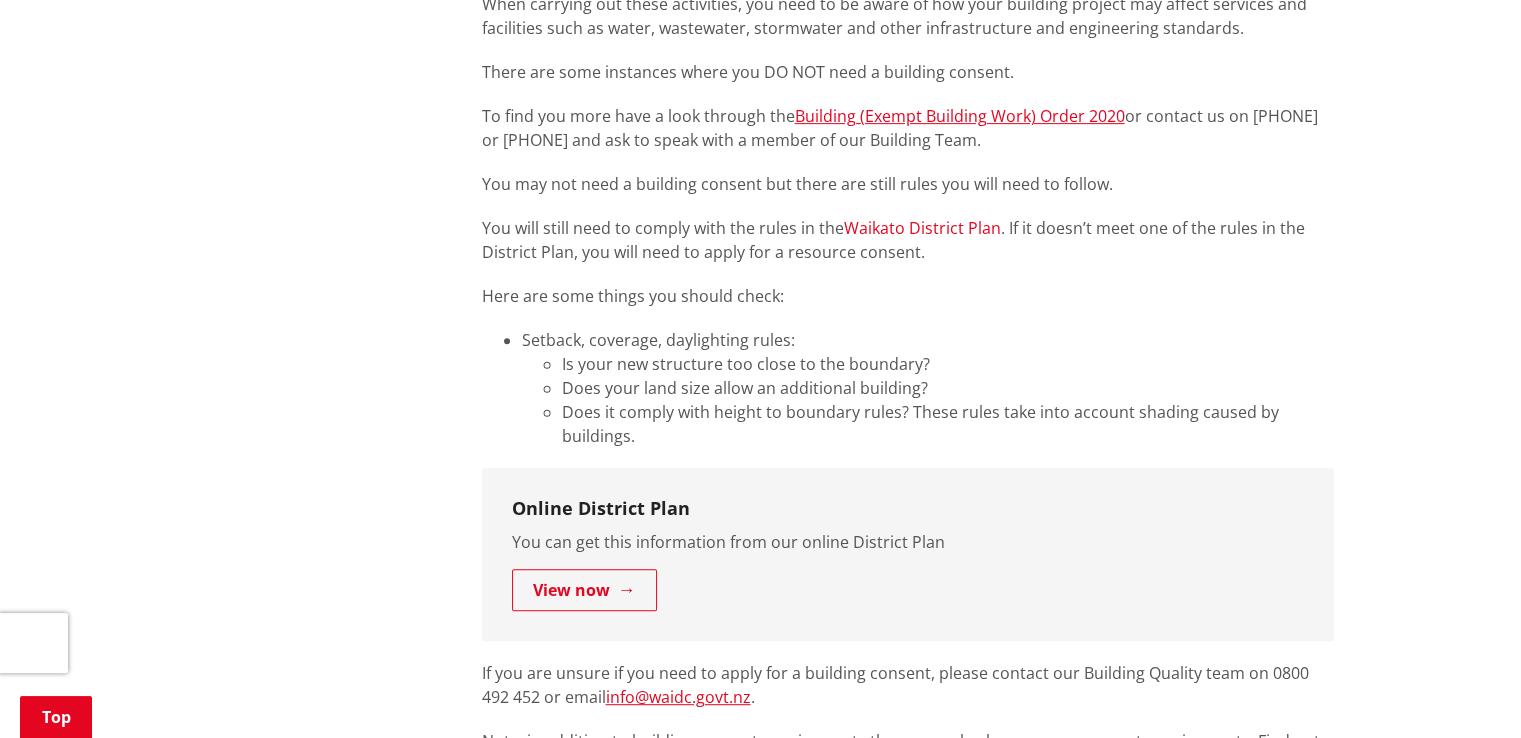 click on "Waikato District Plan" at bounding box center (922, 228) 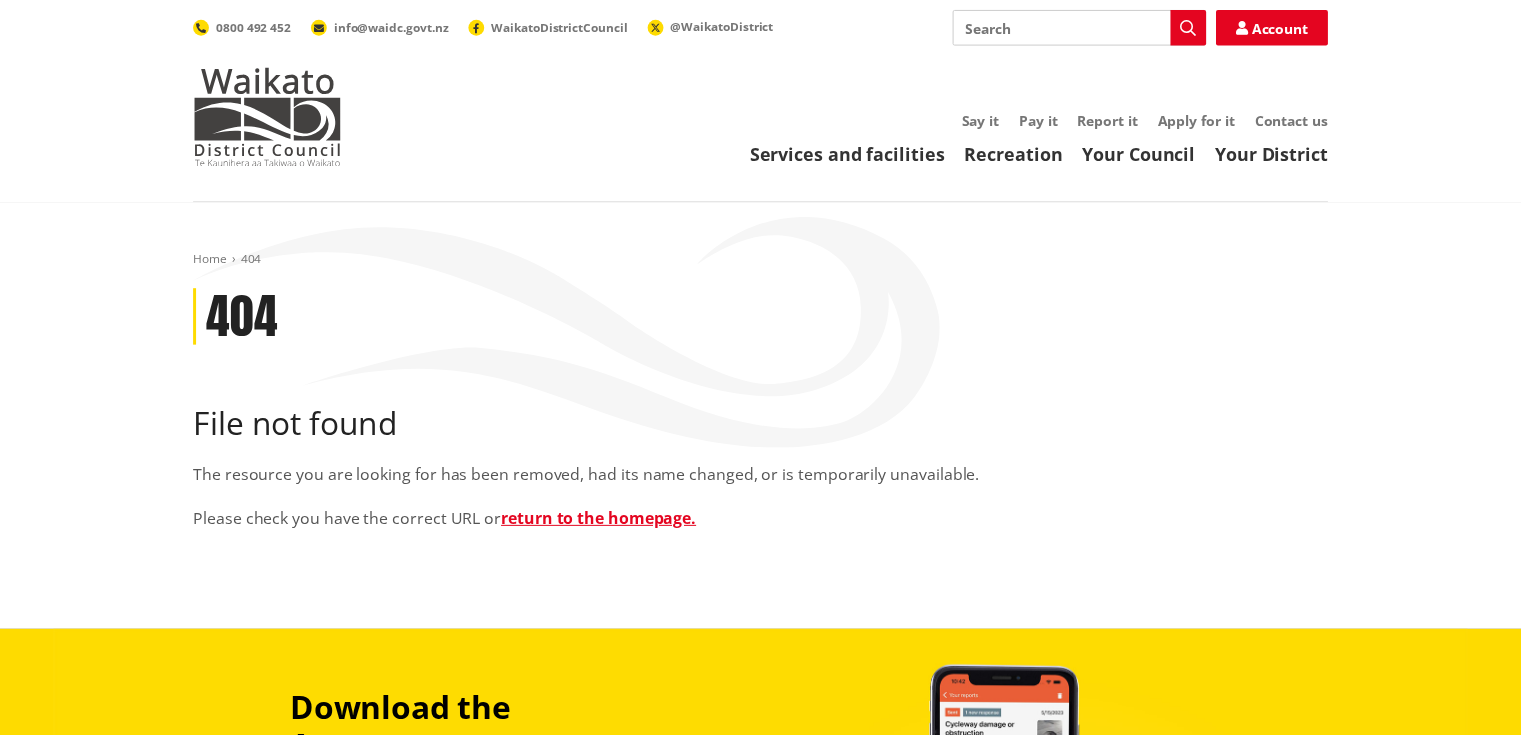 scroll, scrollTop: 0, scrollLeft: 0, axis: both 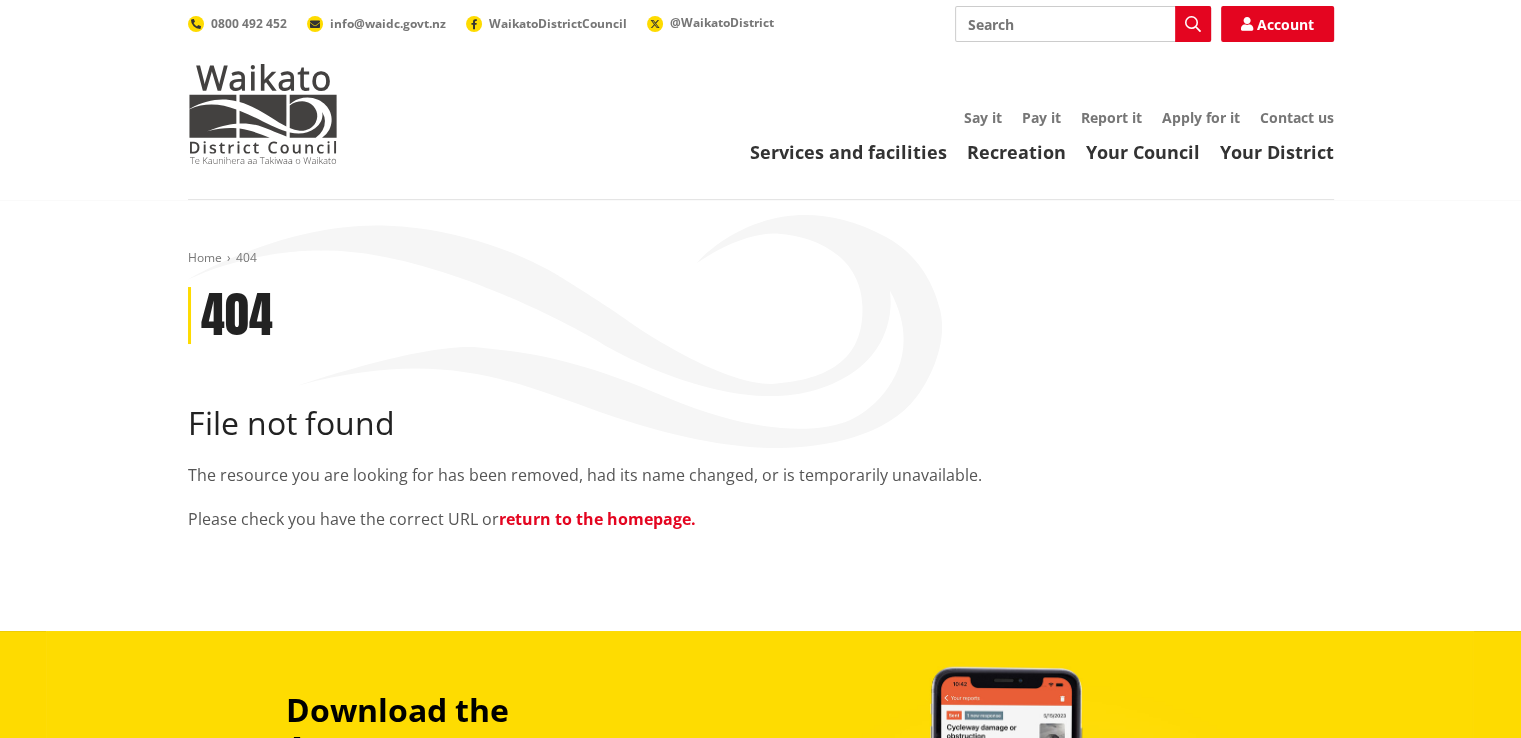 click on "return to the homepage." at bounding box center [597, 519] 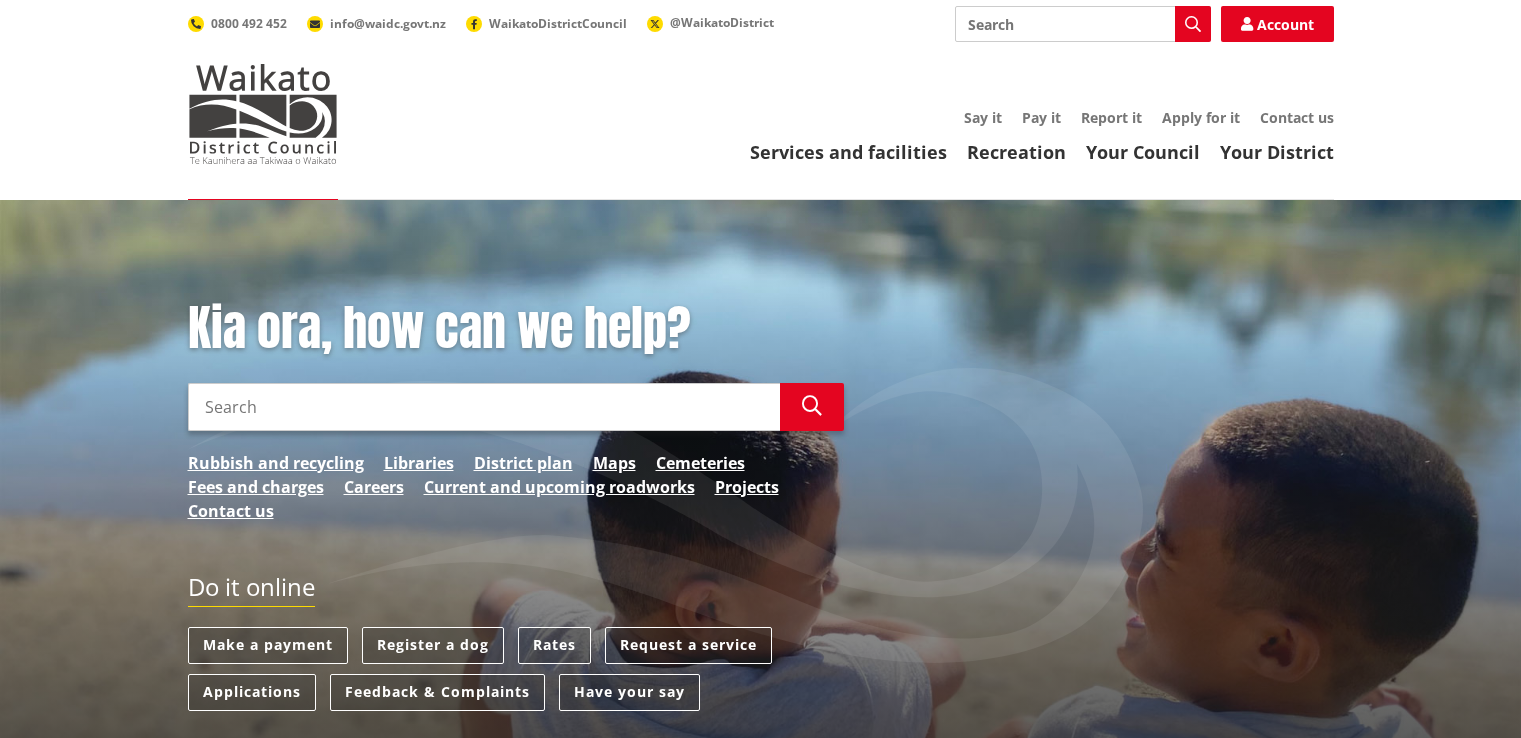 scroll, scrollTop: 0, scrollLeft: 0, axis: both 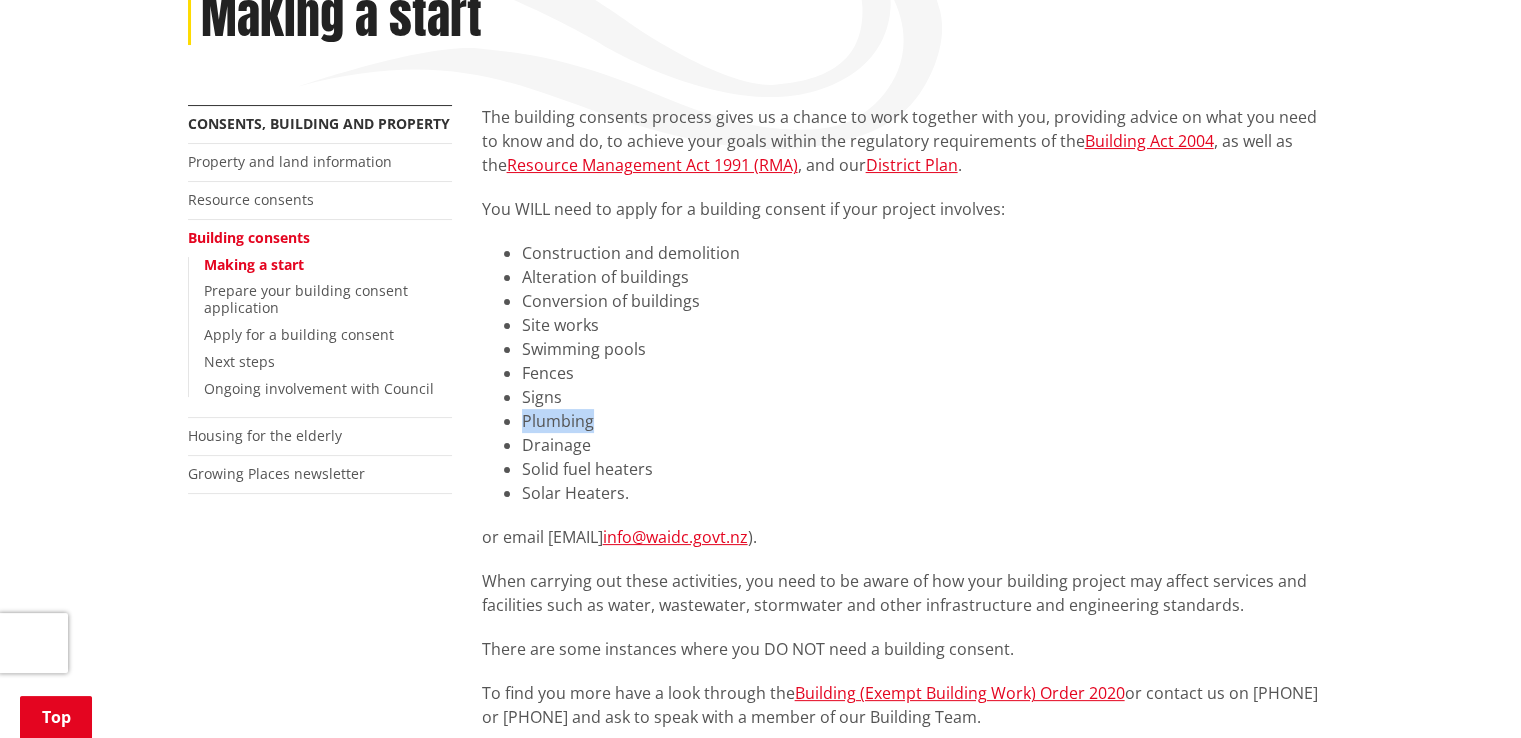 drag, startPoint x: 609, startPoint y: 424, endPoint x: 495, endPoint y: 417, distance: 114.21471 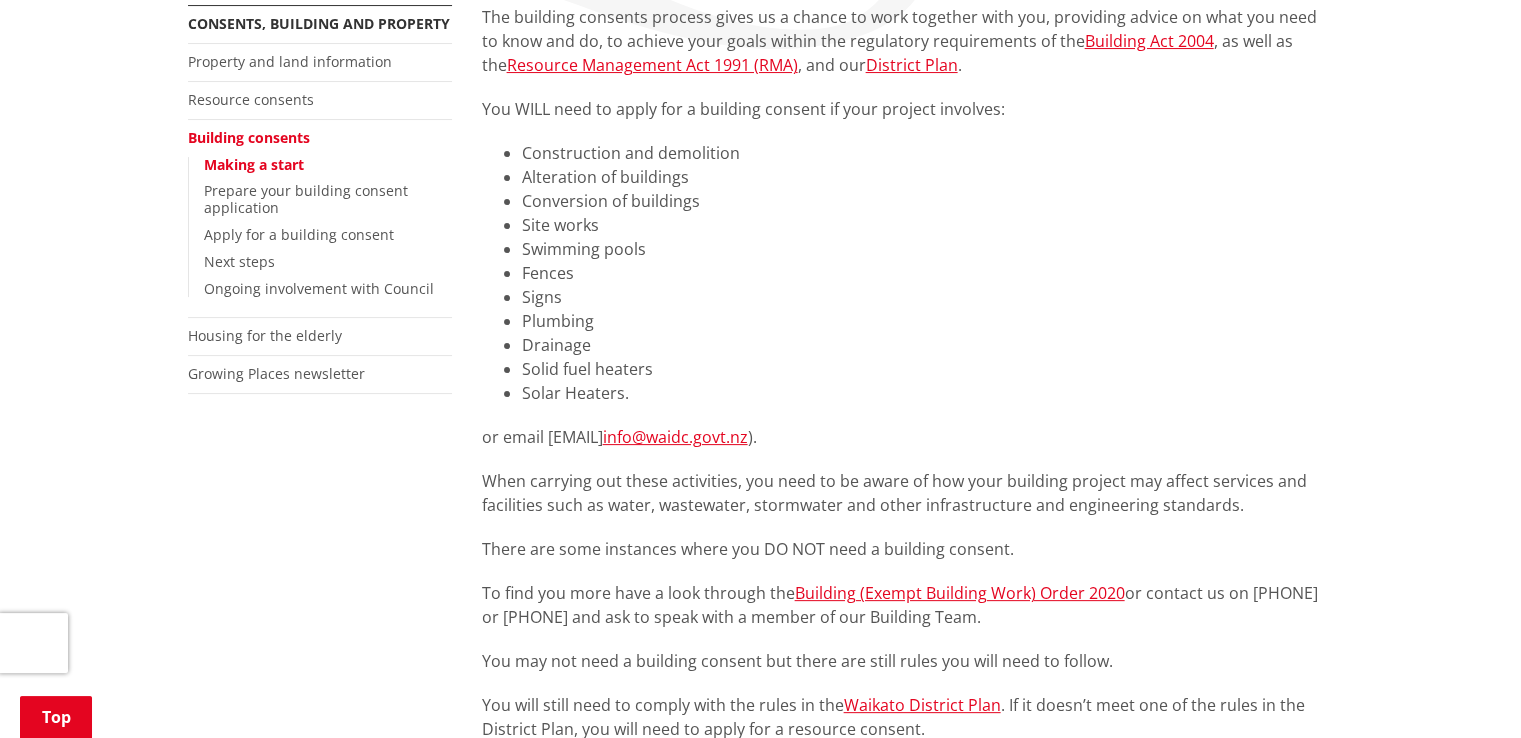 scroll, scrollTop: 299, scrollLeft: 0, axis: vertical 